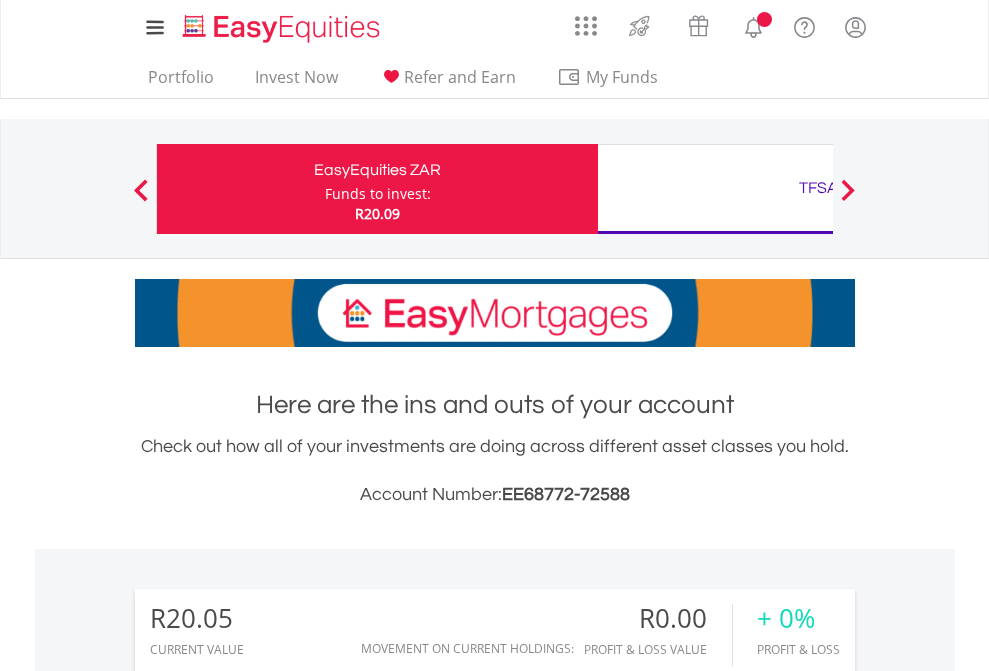 scroll, scrollTop: 0, scrollLeft: 0, axis: both 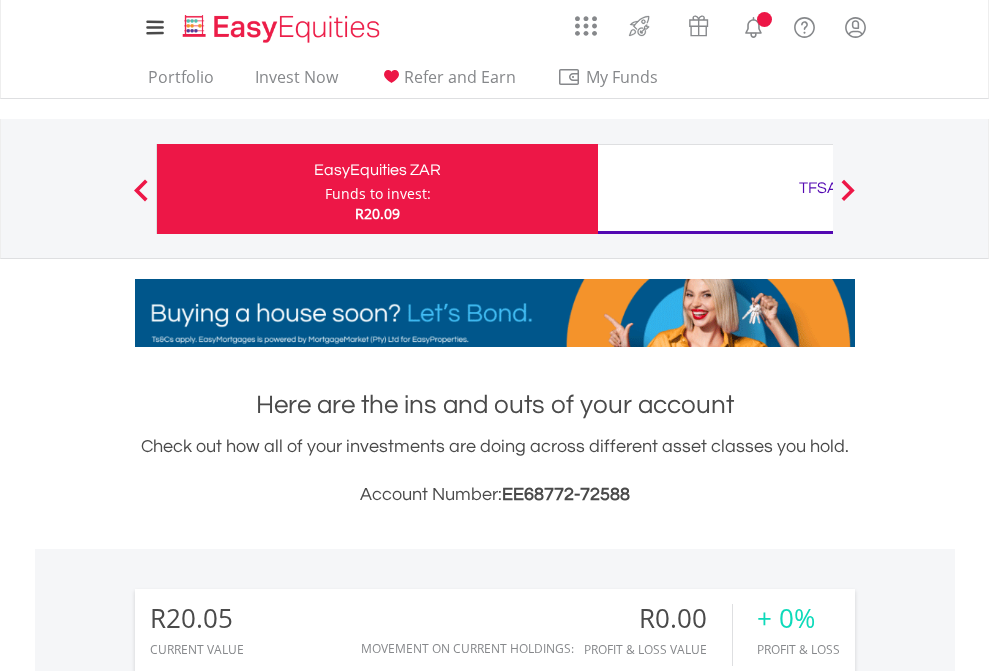 click on "Funds to invest:" at bounding box center [378, 194] 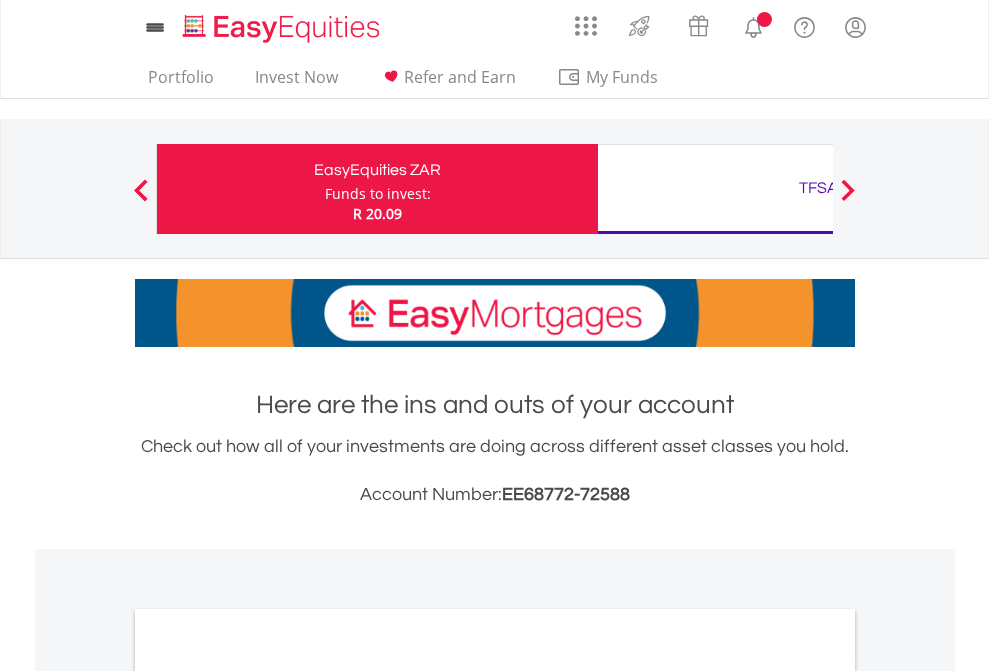 scroll, scrollTop: 0, scrollLeft: 0, axis: both 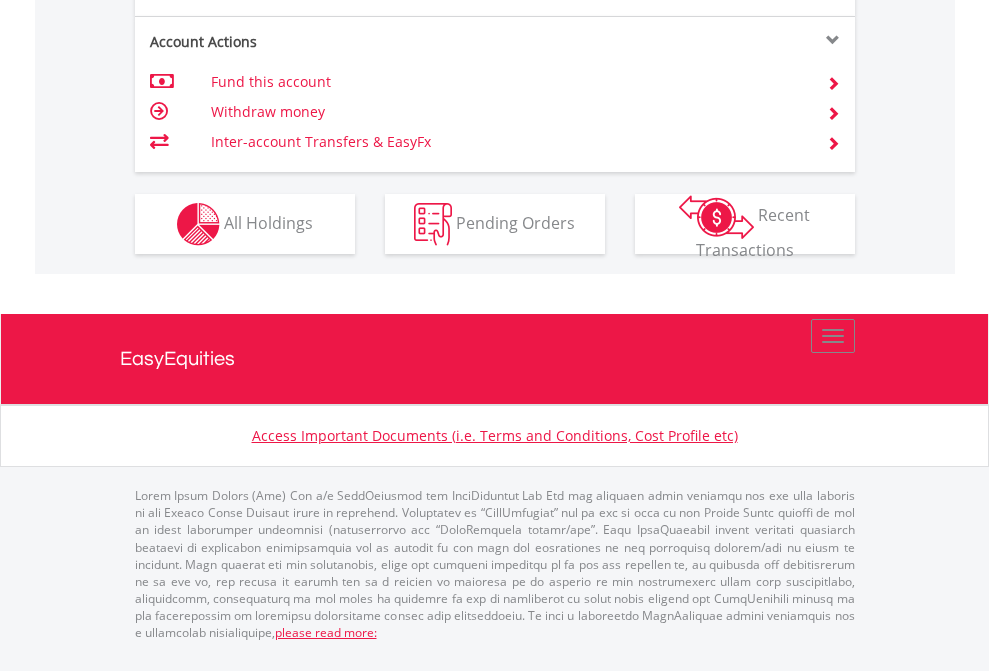 click on "Investment types" at bounding box center [706, -337] 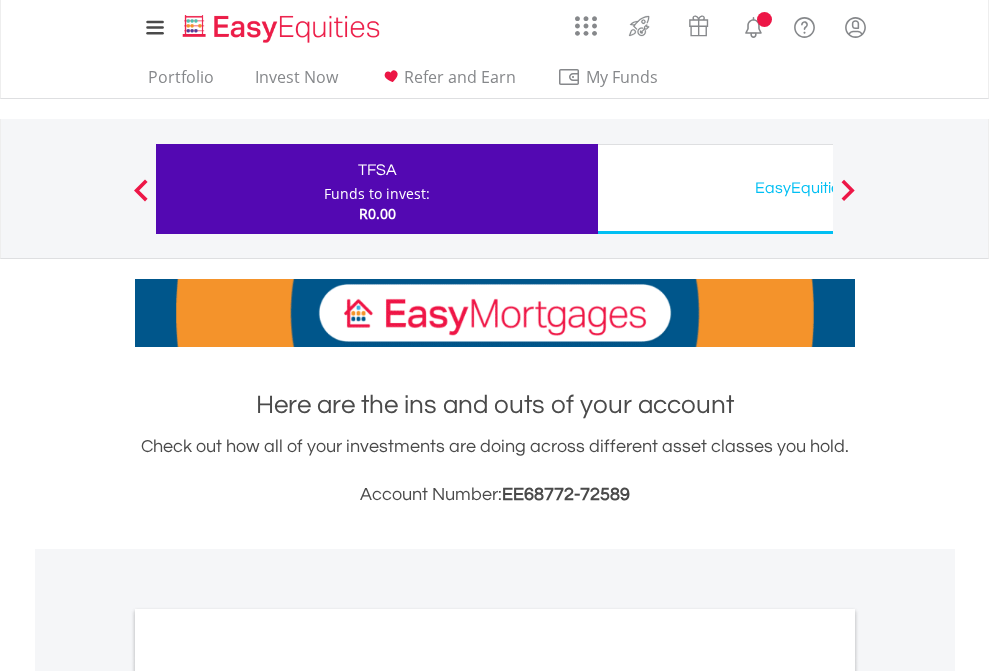 scroll, scrollTop: 0, scrollLeft: 0, axis: both 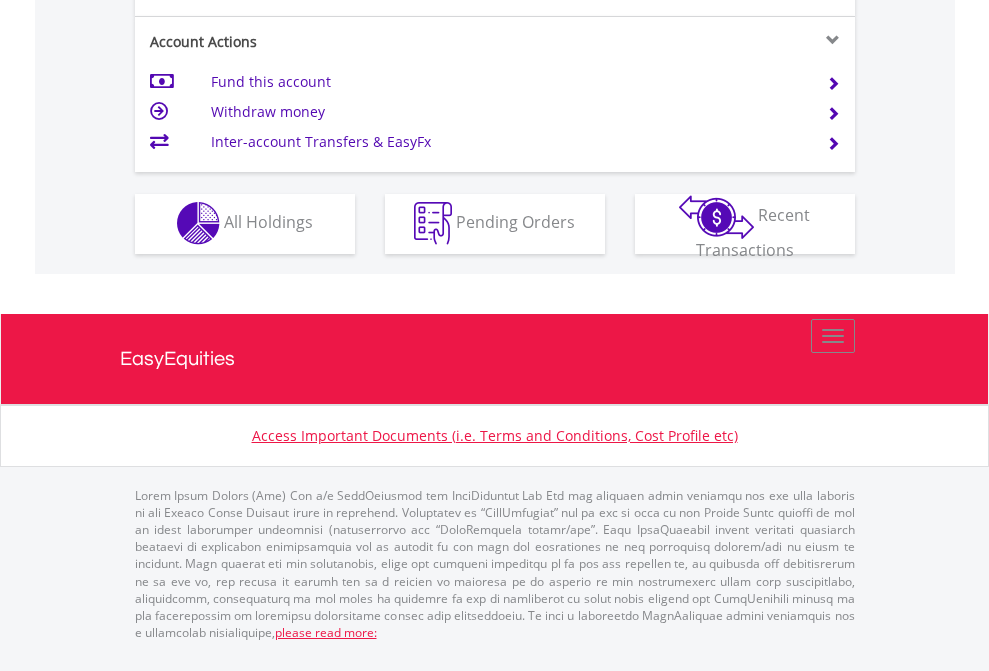 click on "Investment types" at bounding box center (706, -353) 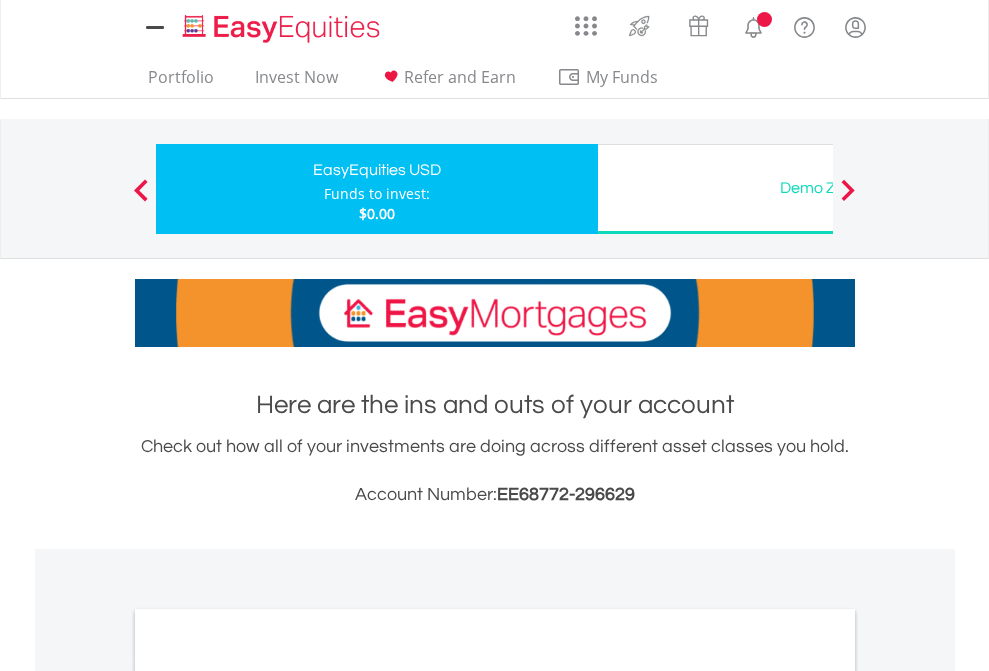 scroll, scrollTop: 0, scrollLeft: 0, axis: both 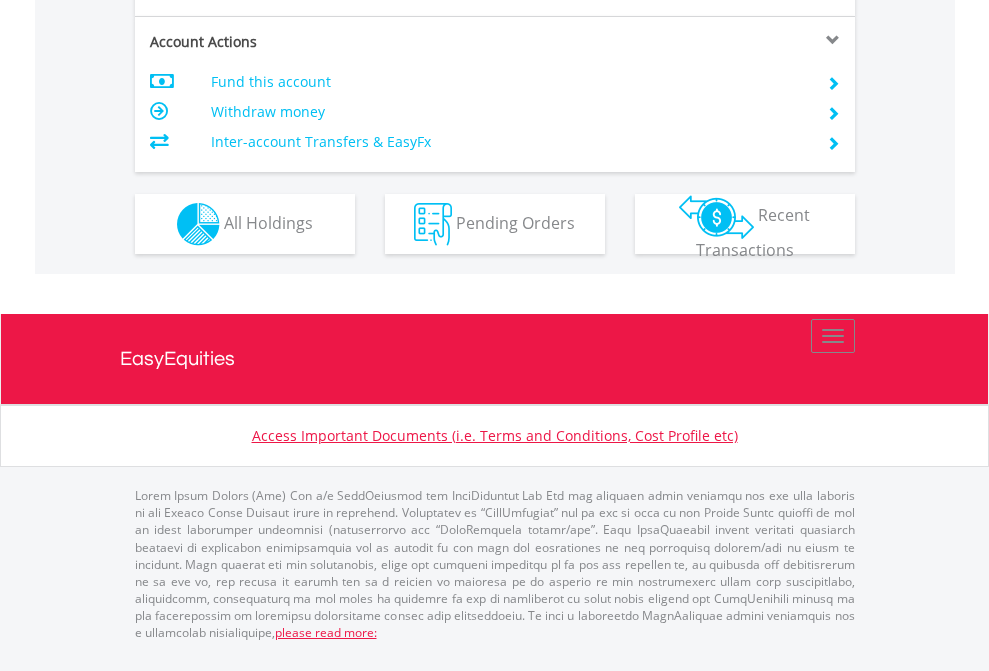 click on "Investment types" at bounding box center (706, -337) 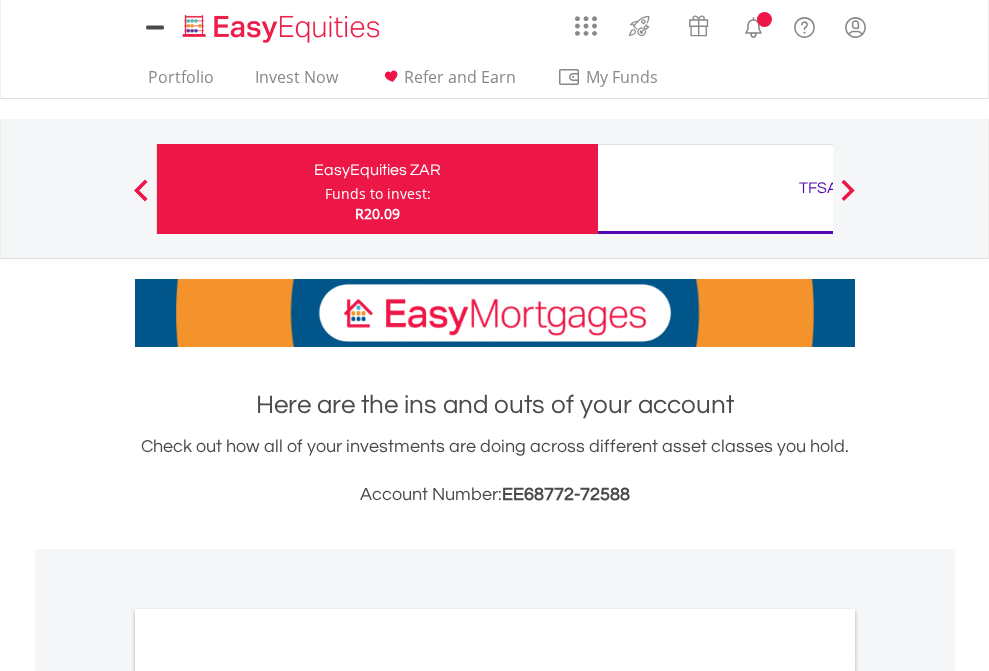 scroll, scrollTop: 0, scrollLeft: 0, axis: both 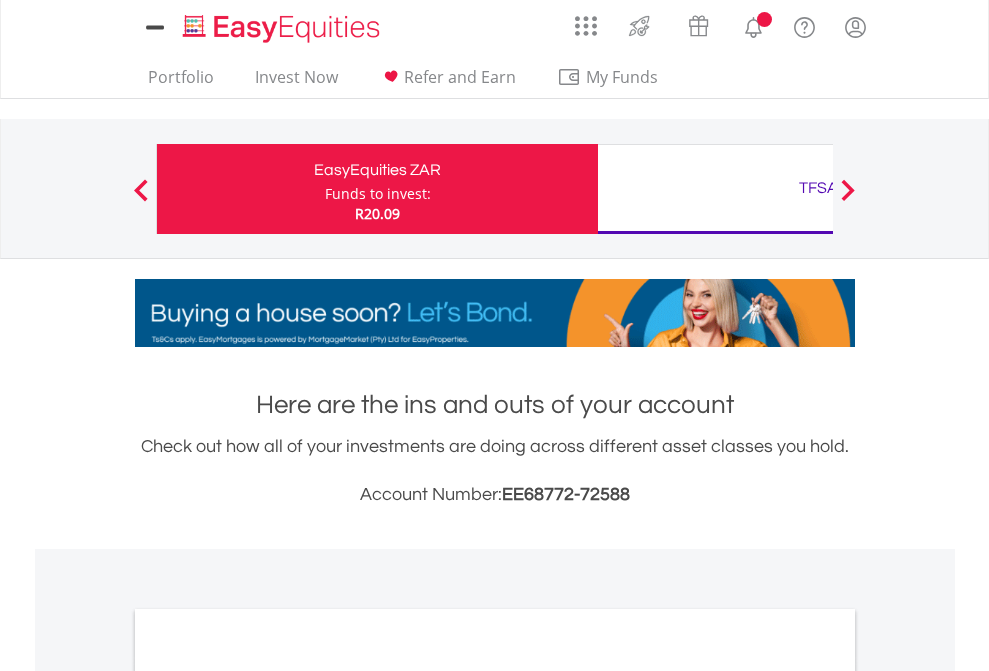 click on "All Holdings" at bounding box center [268, 1096] 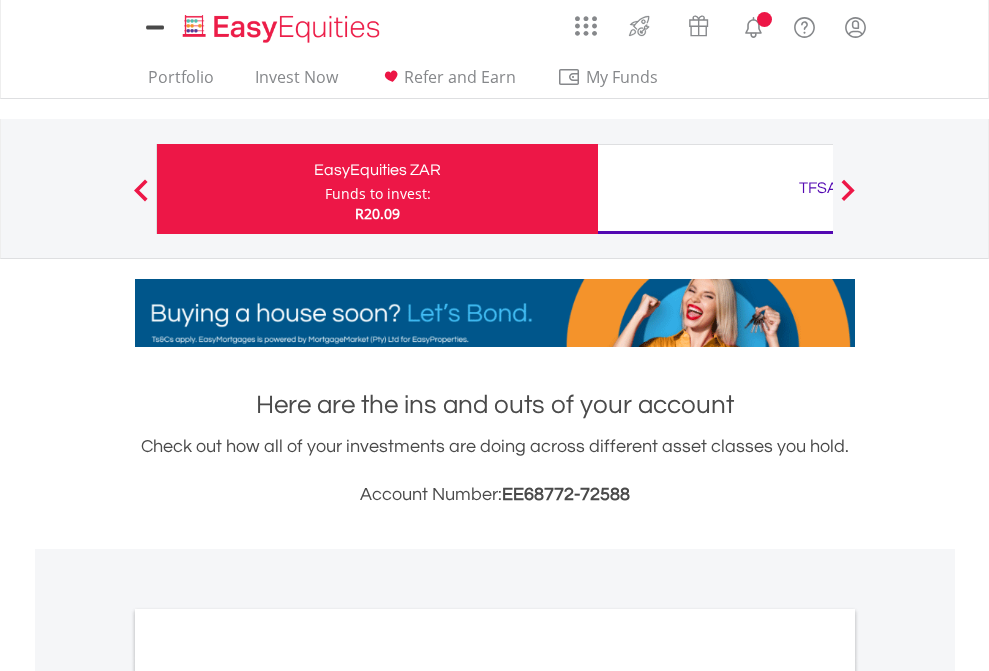 scroll, scrollTop: 1202, scrollLeft: 0, axis: vertical 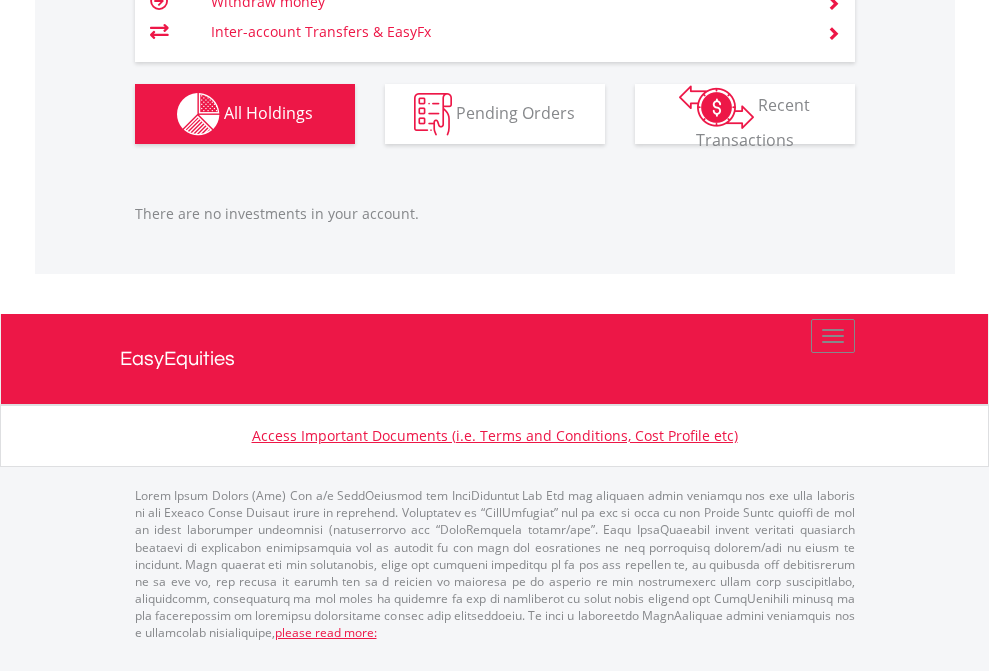 click on "TFSA" at bounding box center [818, -1206] 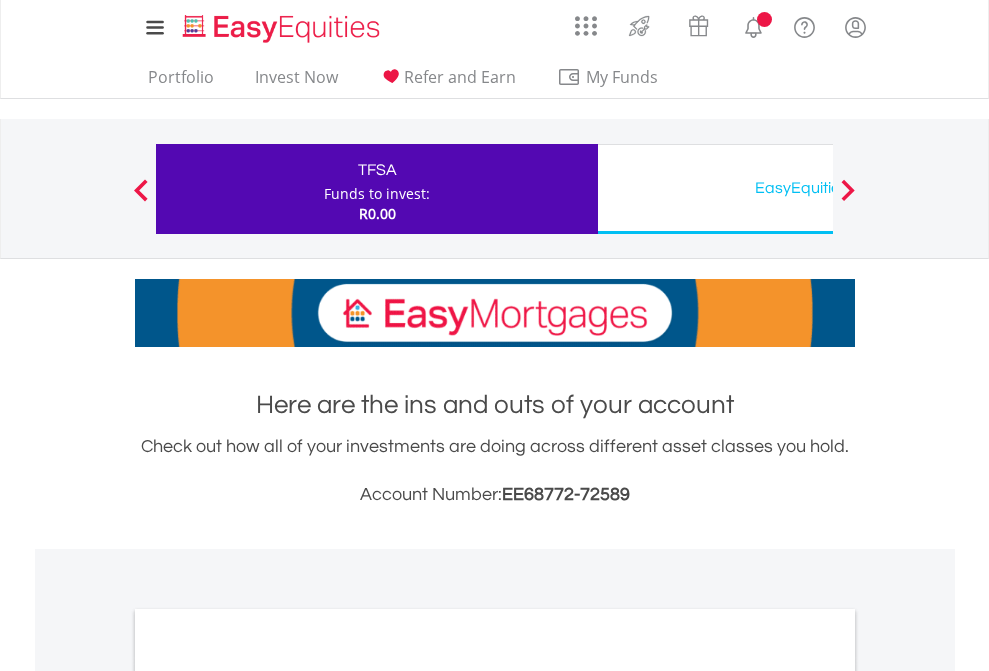 scroll, scrollTop: 0, scrollLeft: 0, axis: both 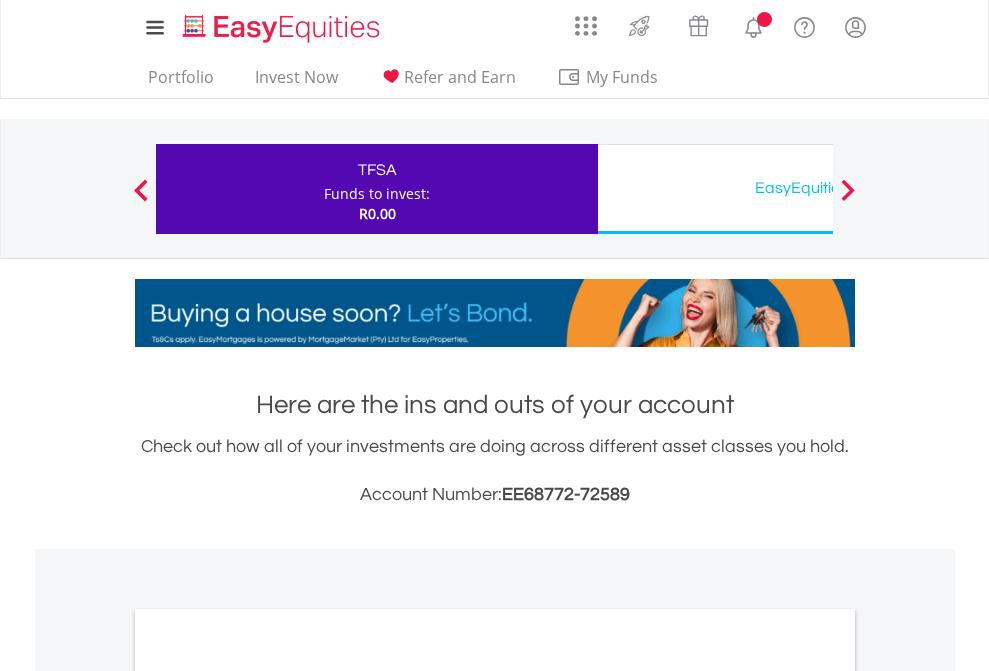 click on "All Holdings" at bounding box center (268, 1096) 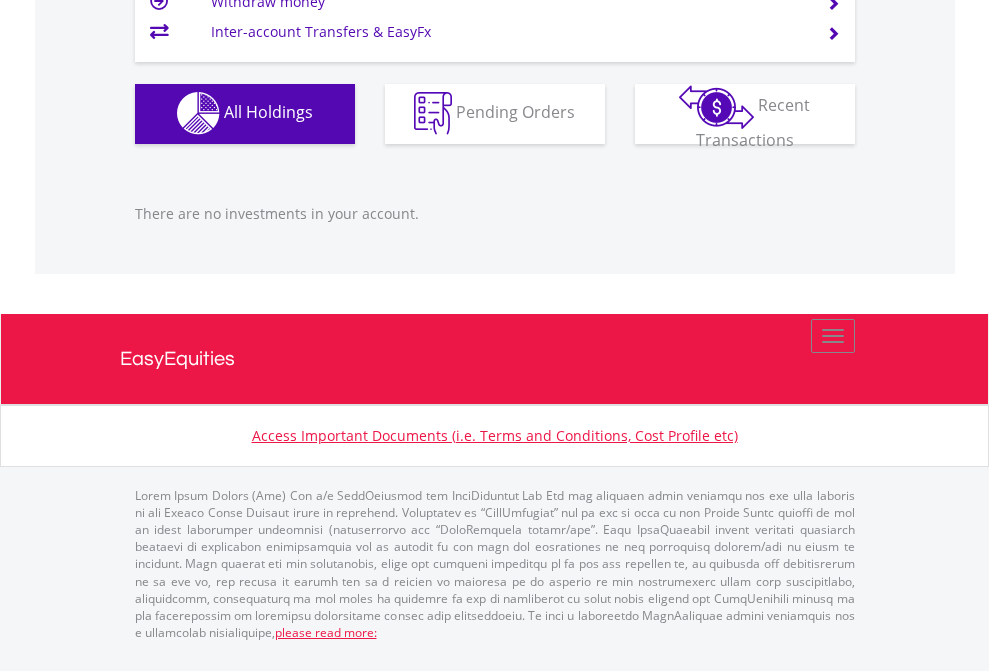 scroll, scrollTop: 1980, scrollLeft: 0, axis: vertical 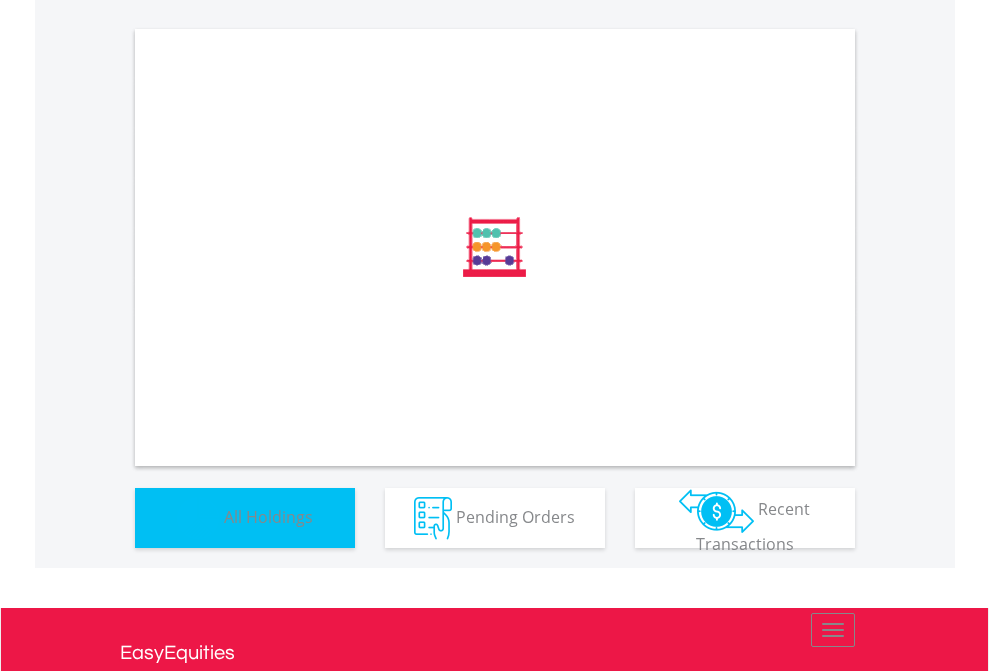 click on "All Holdings" at bounding box center [268, 516] 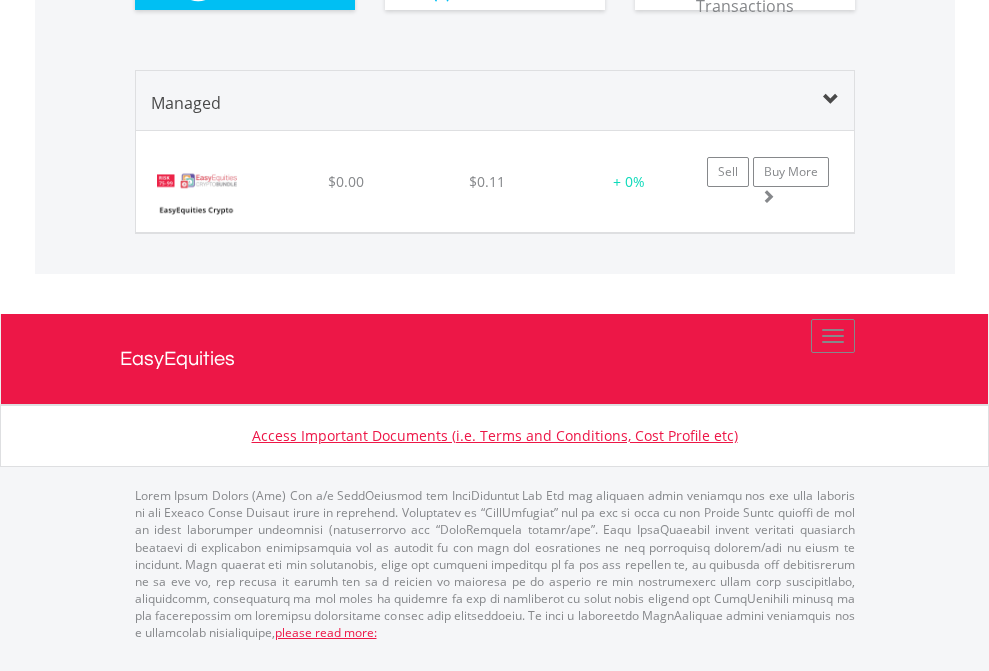 scroll, scrollTop: 2190, scrollLeft: 0, axis: vertical 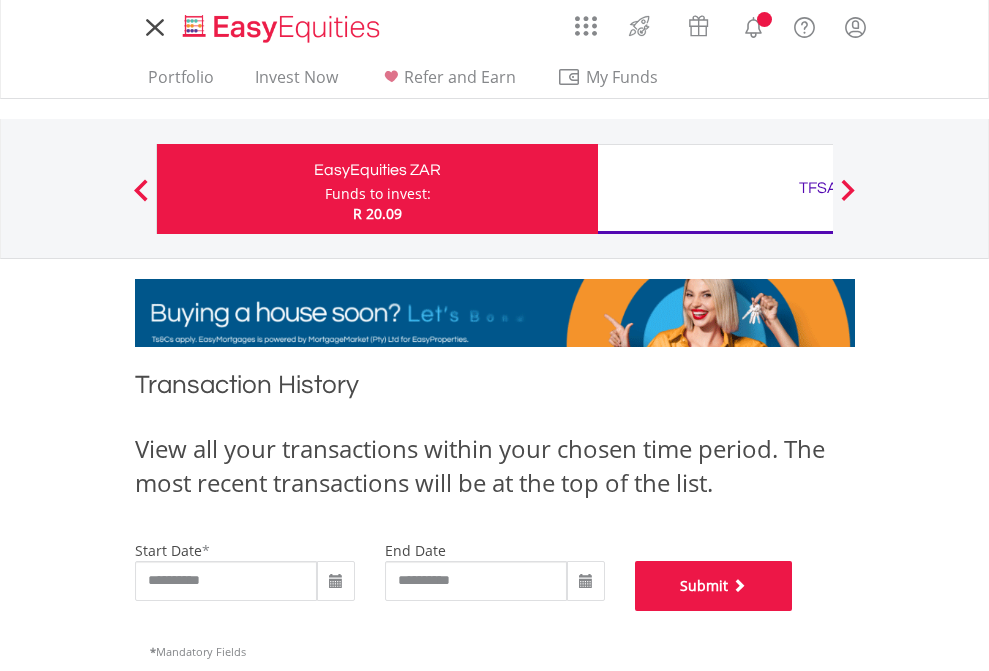 click on "Submit" at bounding box center (714, 586) 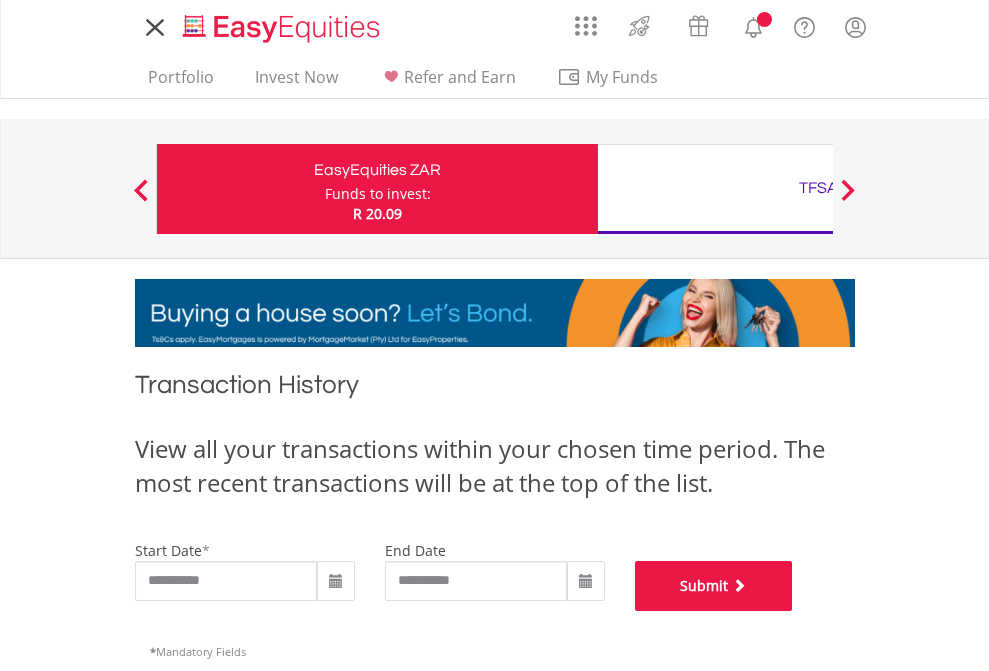 scroll, scrollTop: 811, scrollLeft: 0, axis: vertical 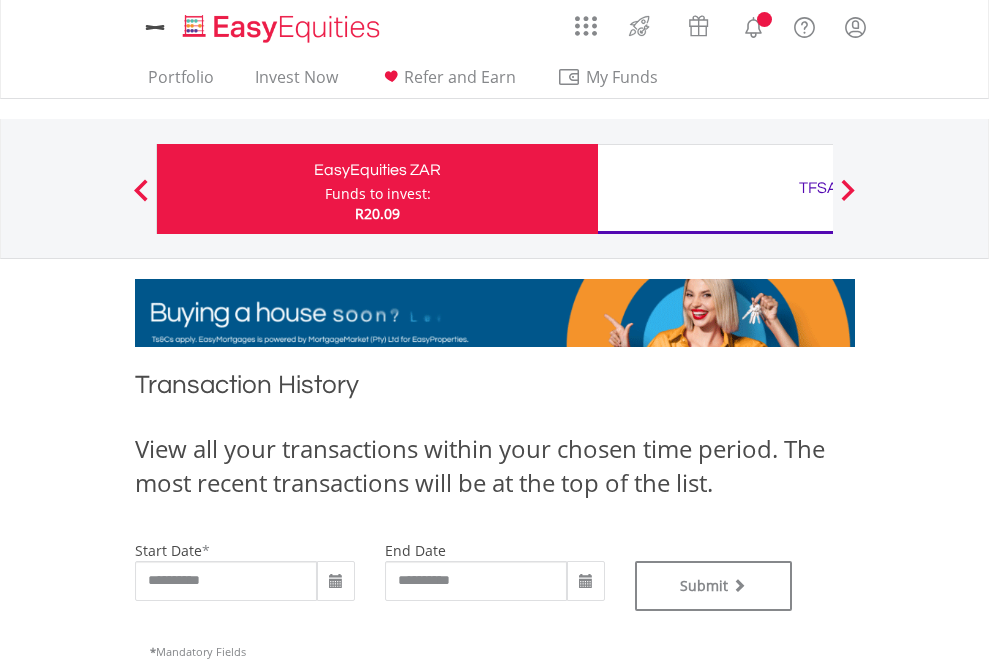 click on "TFSA" at bounding box center [818, 188] 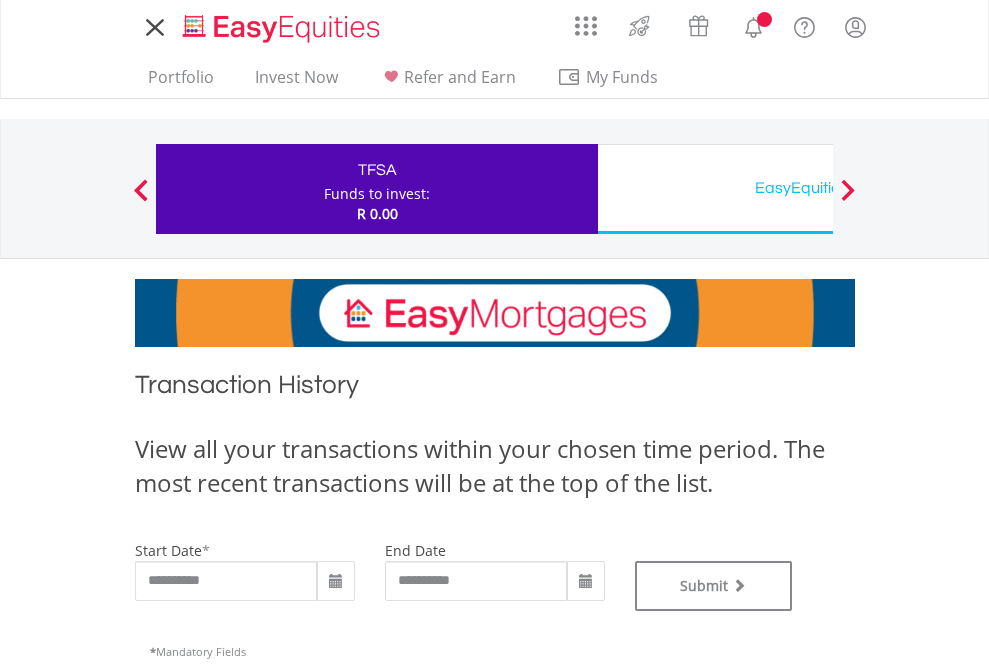 scroll, scrollTop: 0, scrollLeft: 0, axis: both 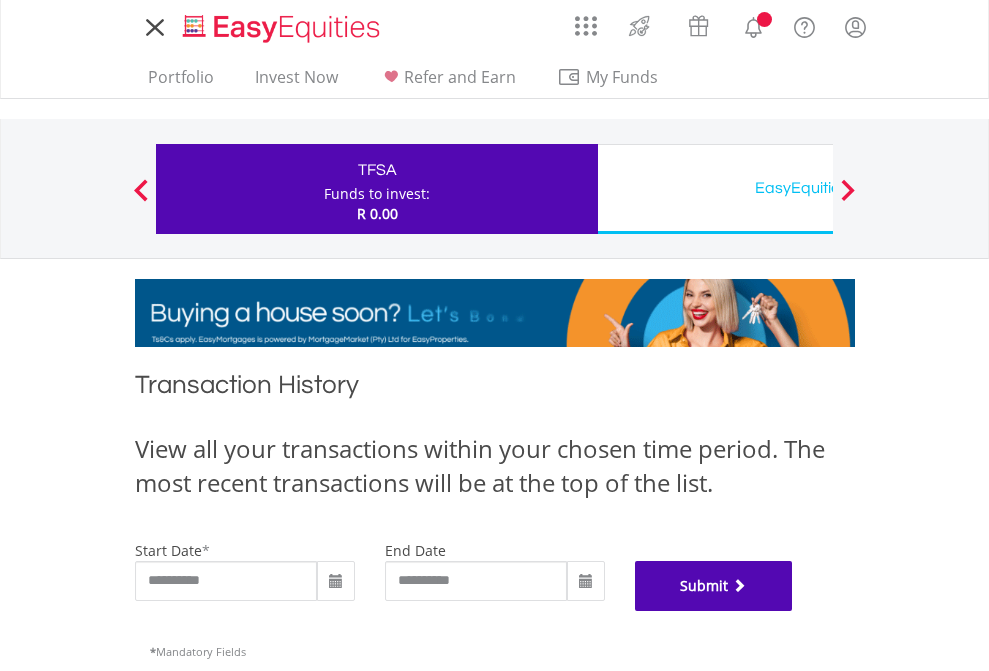 click on "Submit" at bounding box center (714, 586) 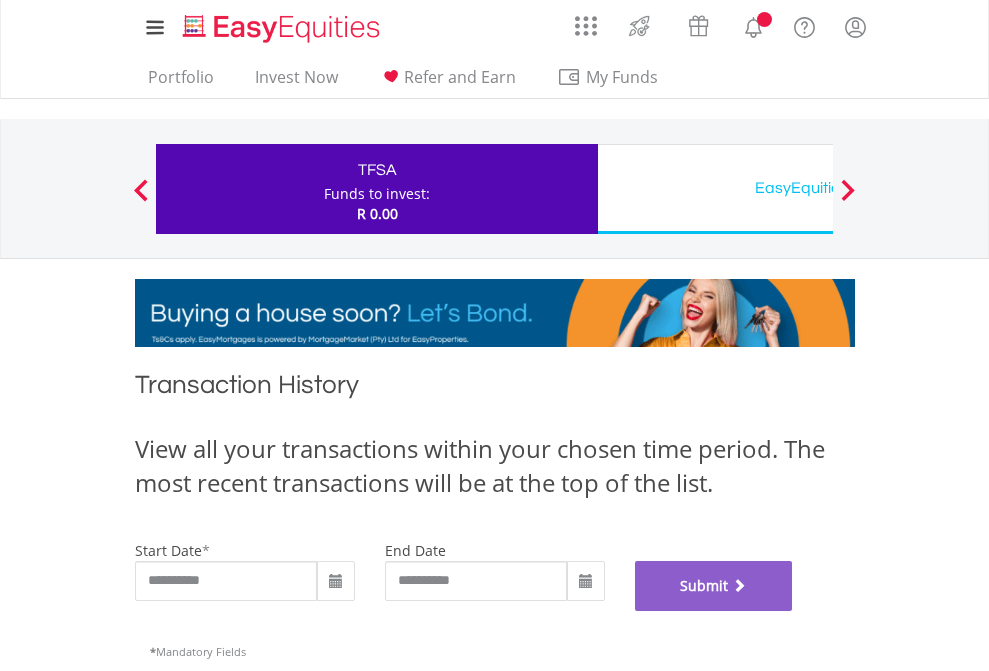 scroll, scrollTop: 811, scrollLeft: 0, axis: vertical 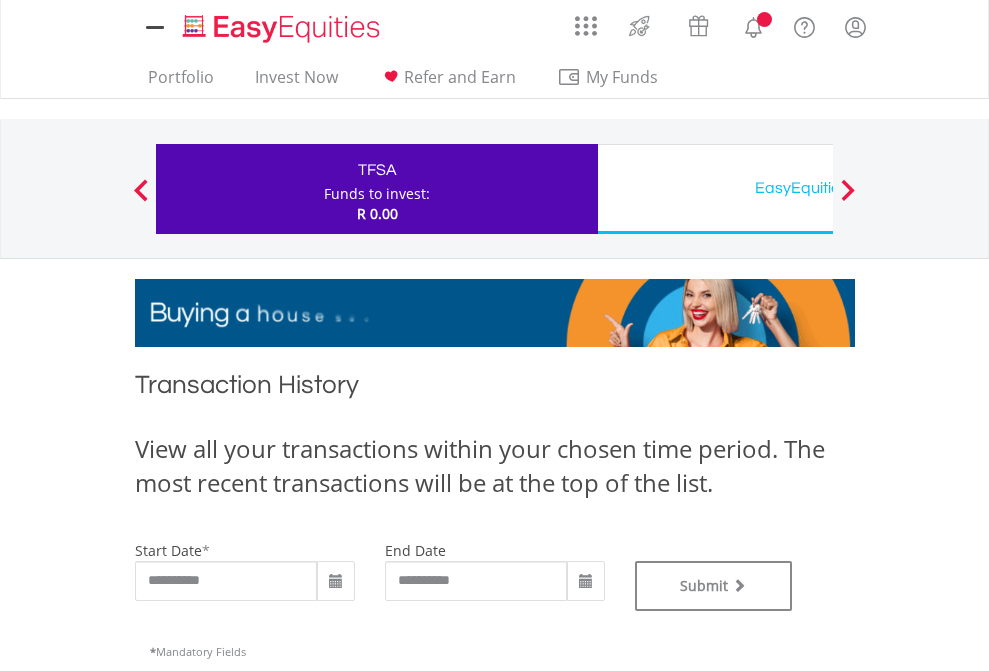 click on "EasyEquities USD" at bounding box center (818, 188) 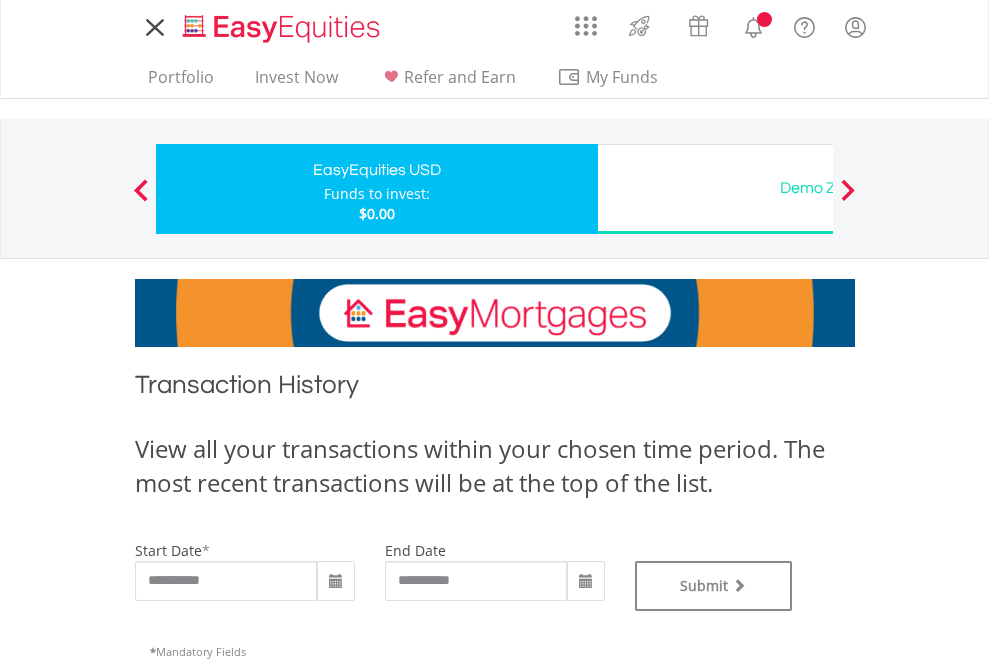 scroll, scrollTop: 0, scrollLeft: 0, axis: both 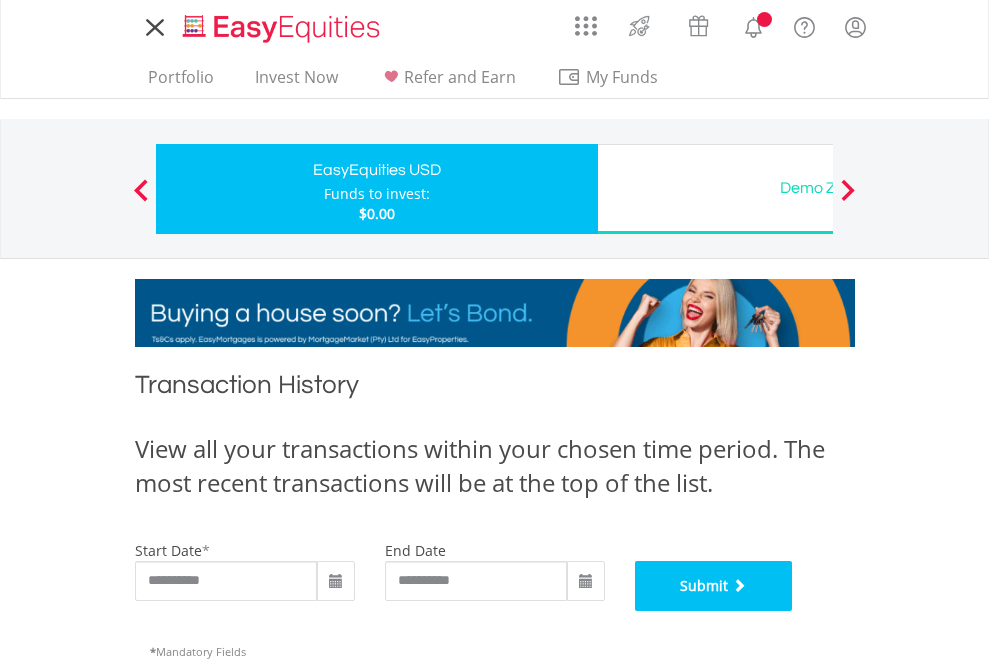 click on "Submit" at bounding box center (714, 586) 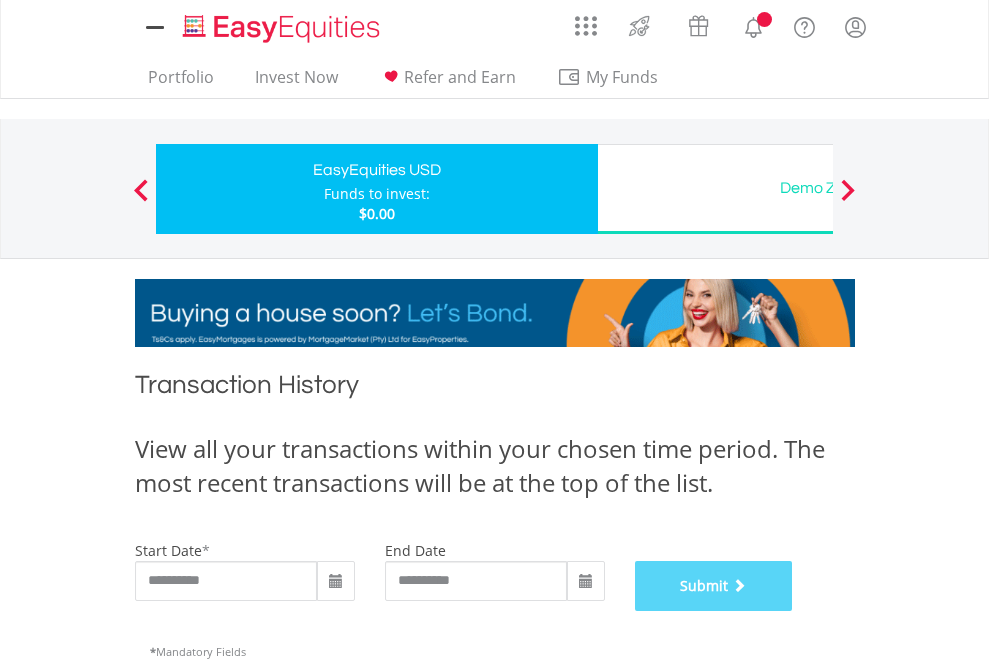 scroll, scrollTop: 811, scrollLeft: 0, axis: vertical 